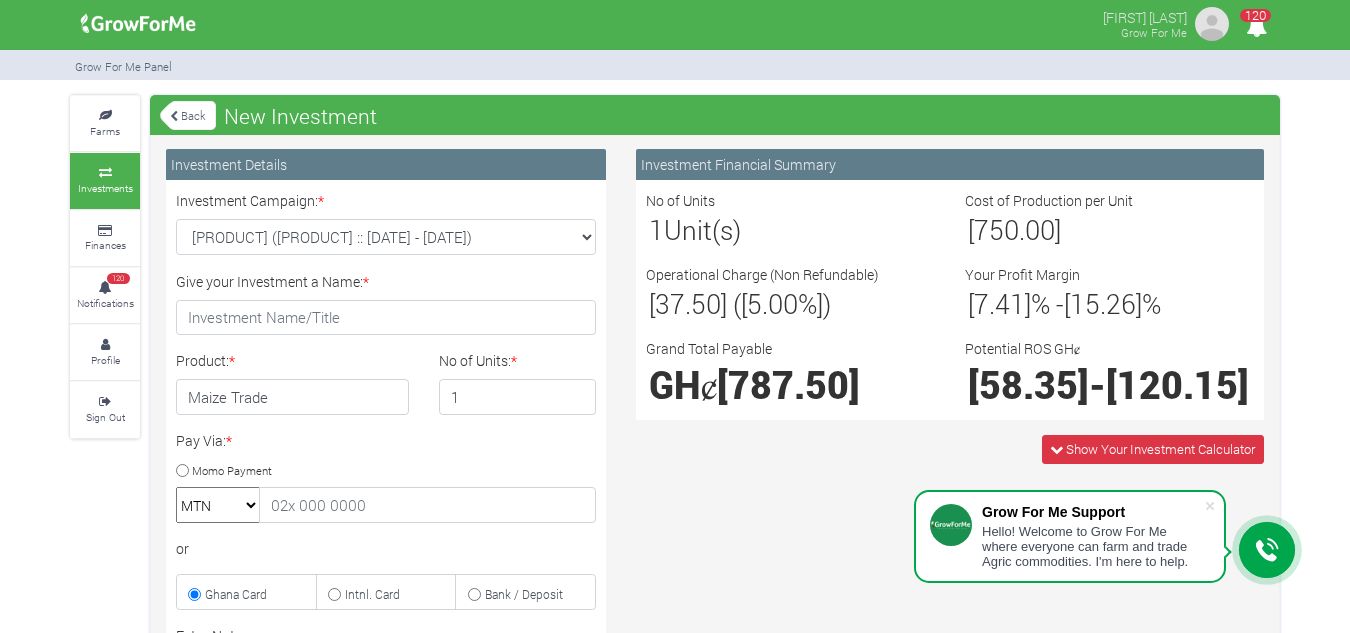 scroll, scrollTop: 0, scrollLeft: 0, axis: both 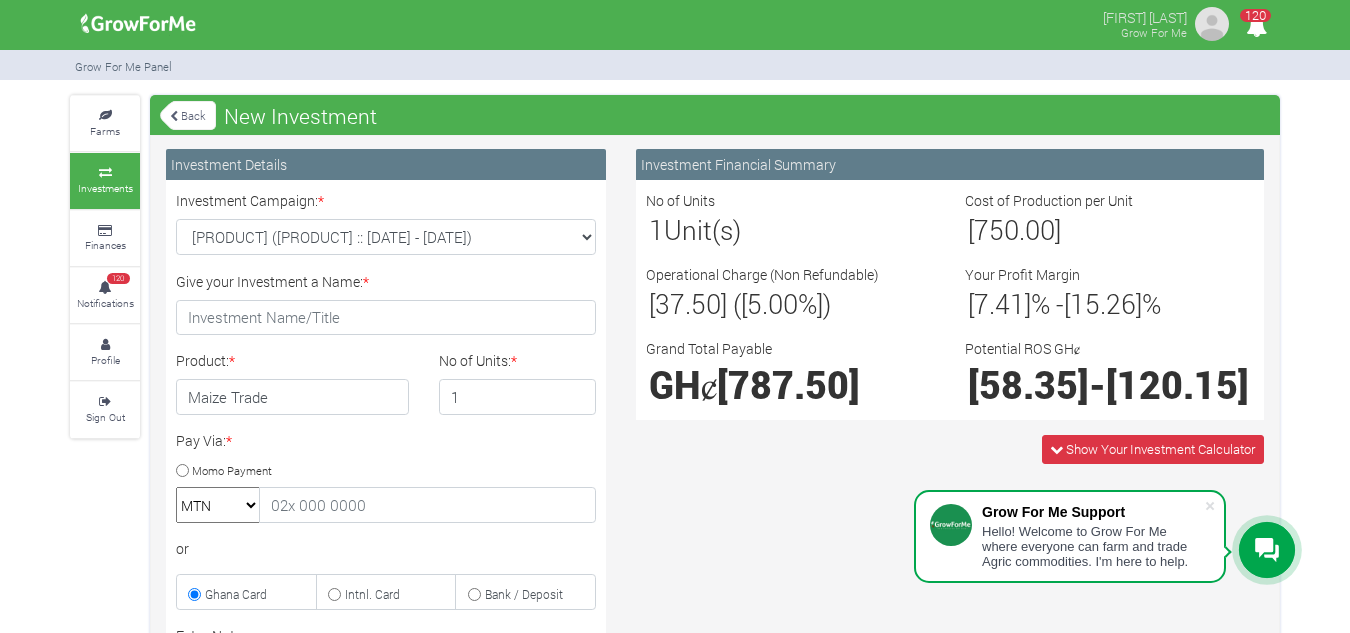 click on "Cashew Trade 2025 Q4 (Cashew Trade :: 01st Oct 2025 - 31st Mar 2026)
Maize Trade 2025 Q4 (Maize Trade :: 01st Oct 2025 - 31st Mar 2026)
Soybean Trade 2025 Q4 (Soybean Trade :: 01st Oct 2025 - 31st Mar 2026)
Machinery Fund (10 Yrs) (Machinery :: 01st Jun 2025 - 01st Jun 2035) Rice Trade 2025 Q4 (Rice Trade :: 01st Oct 2025 - 31st Mar 2026)" at bounding box center (386, 237) 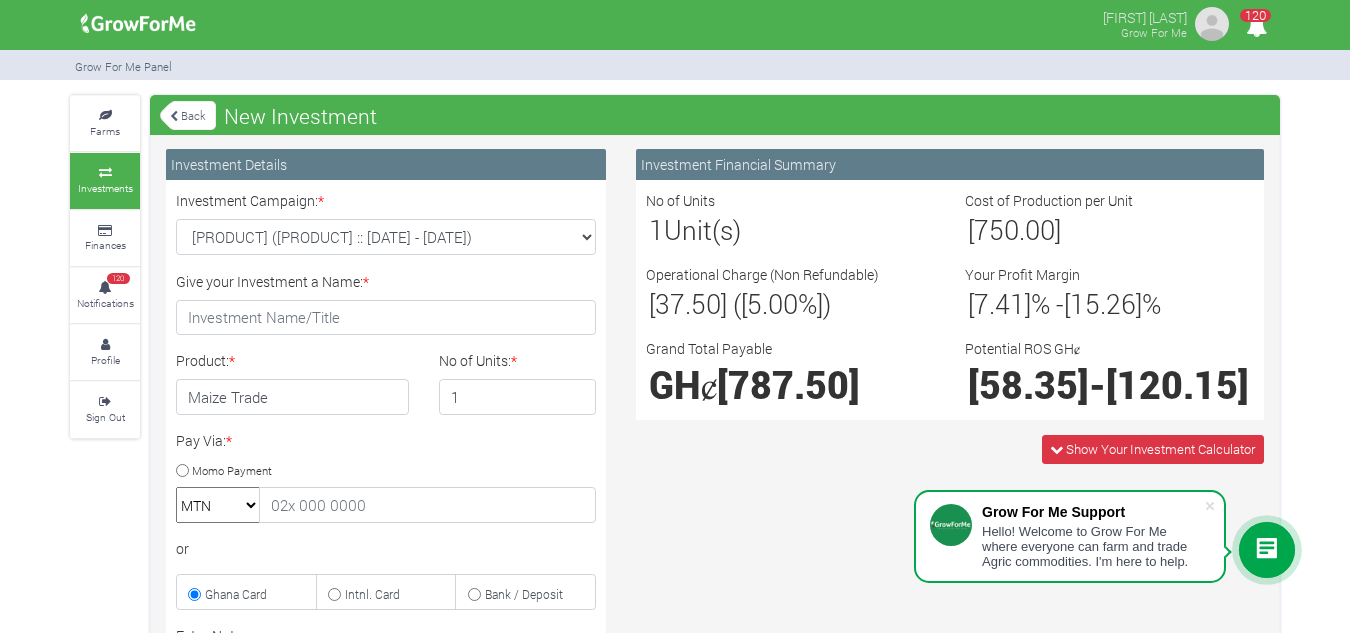 click on "Cashew Trade 2025 Q4 (Cashew Trade :: 01st Oct 2025 - 31st Mar 2026)
Maize Trade 2025 Q4 (Maize Trade :: 01st Oct 2025 - 31st Mar 2026)
Soybean Trade 2025 Q4 (Soybean Trade :: 01st Oct 2025 - 31st Mar 2026)
Machinery Fund (10 Yrs) (Machinery :: 01st Jun 2025 - 01st Jun 2035) Rice Trade 2025 Q4 (Rice Trade :: 01st Oct 2025 - 31st Mar 2026)" at bounding box center (386, 237) 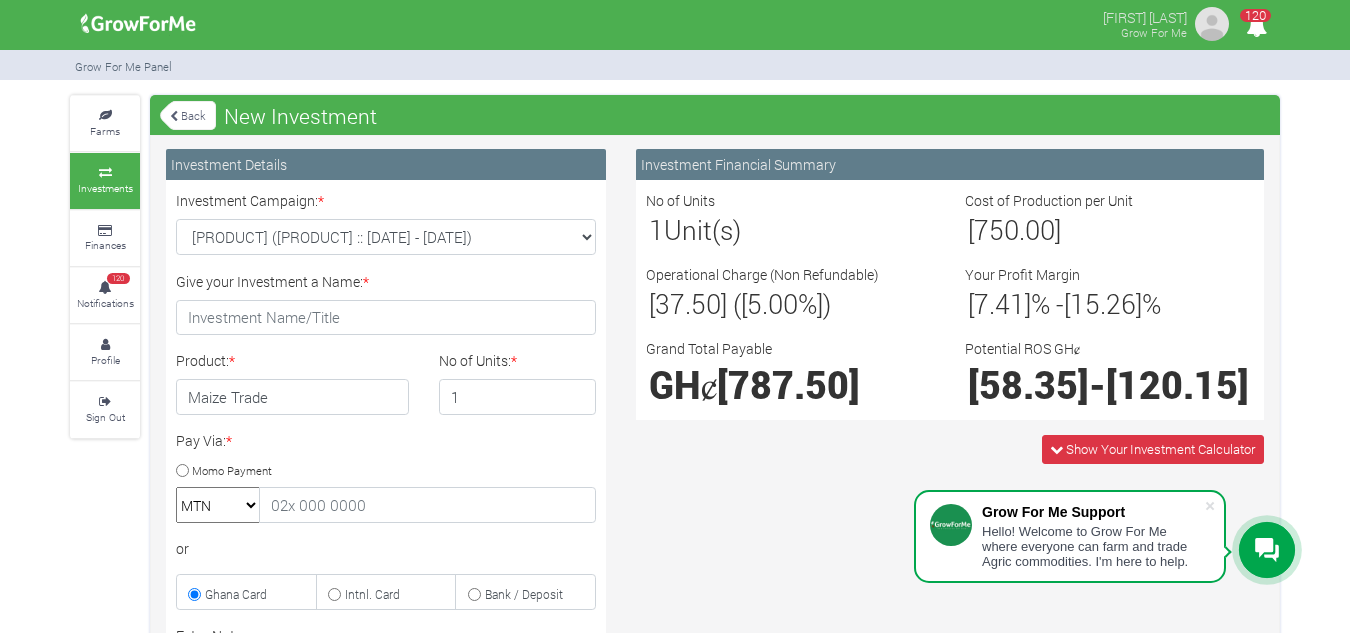 click on "Cashew Trade 2025 Q4 (Cashew Trade :: 01st Oct 2025 - 31st Mar 2026)
Maize Trade 2025 Q4 (Maize Trade :: 01st Oct 2025 - 31st Mar 2026)
Soybean Trade 2025 Q4 (Soybean Trade :: 01st Oct 2025 - 31st Mar 2026)
Machinery Fund (10 Yrs) (Machinery :: 01st Jun 2025 - 01st Jun 2035) Rice Trade 2025 Q4 (Rice Trade :: 01st Oct 2025 - 31st Mar 2026)" at bounding box center [386, 237] 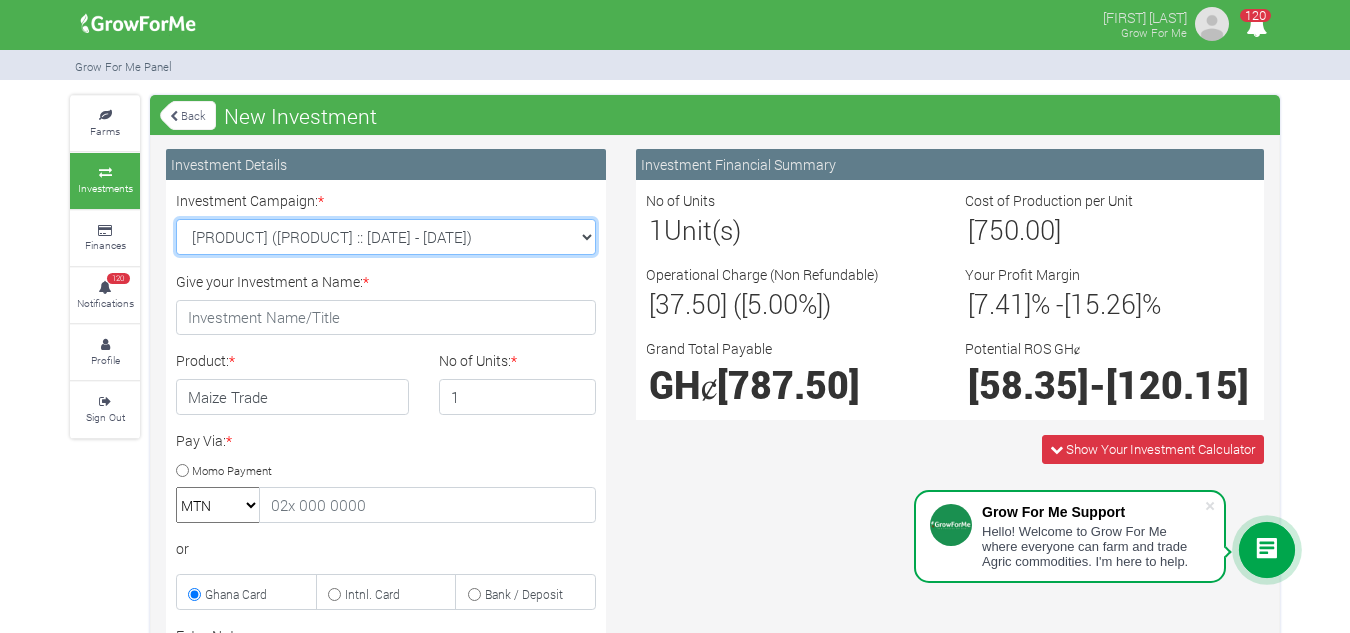 click on "Cashew Trade 2025 Q4 (Cashew Trade :: 01st Oct 2025 - 31st Mar 2026)
Maize Trade 2025 Q4 (Maize Trade :: 01st Oct 2025 - 31st Mar 2026)
Soybean Trade 2025 Q4 (Soybean Trade :: 01st Oct 2025 - 31st Mar 2026)
Machinery Fund (10 Yrs) (Machinery :: 01st Jun 2025 - 01st Jun 2035) Rice Trade 2025 Q4 (Rice Trade :: 01st Oct 2025 - 31st Mar 2026)" at bounding box center [386, 237] 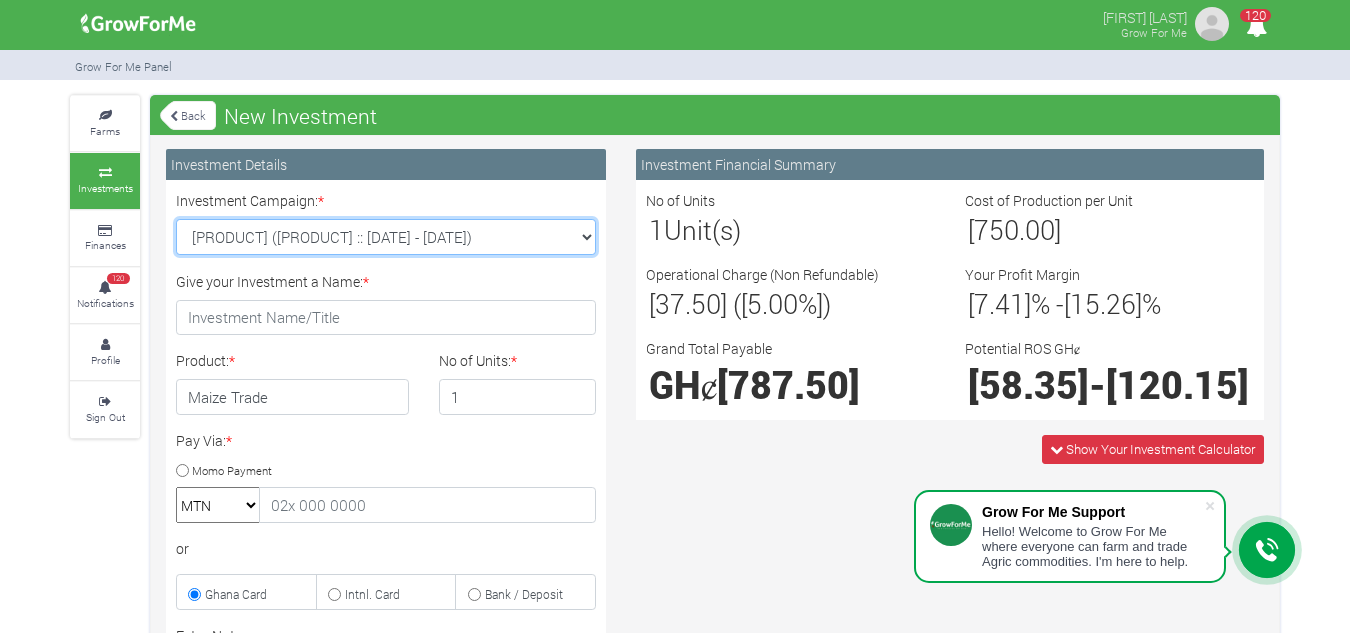 click on "Cashew Trade 2025 Q4 (Cashew Trade :: 01st Oct 2025 - 31st Mar 2026)
Maize Trade 2025 Q4 (Maize Trade :: 01st Oct 2025 - 31st Mar 2026)
Soybean Trade 2025 Q4 (Soybean Trade :: 01st Oct 2025 - 31st Mar 2026)
Machinery Fund (10 Yrs) (Machinery :: 01st Jun 2025 - 01st Jun 2035) Rice Trade 2025 Q4 (Rice Trade :: 01st Oct 2025 - 31st Mar 2026)" at bounding box center [386, 237] 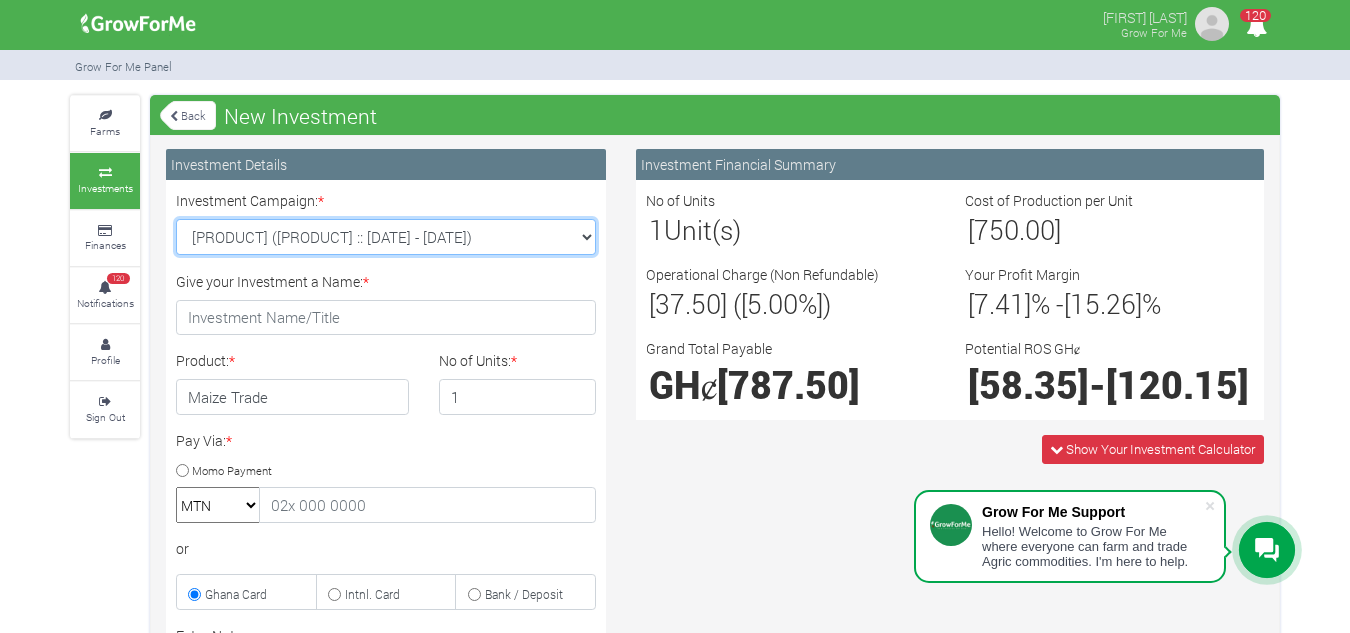 click on "Cashew Trade 2025 Q4 (Cashew Trade :: 01st Oct 2025 - 31st Mar 2026)
Maize Trade 2025 Q4 (Maize Trade :: 01st Oct 2025 - 31st Mar 2026)
Soybean Trade 2025 Q4 (Soybean Trade :: 01st Oct 2025 - 31st Mar 2026)
Machinery Fund (10 Yrs) (Machinery :: 01st Jun 2025 - 01st Jun 2035) Rice Trade 2025 Q4 (Rice Trade :: 01st Oct 2025 - 31st Mar 2026)" at bounding box center (386, 237) 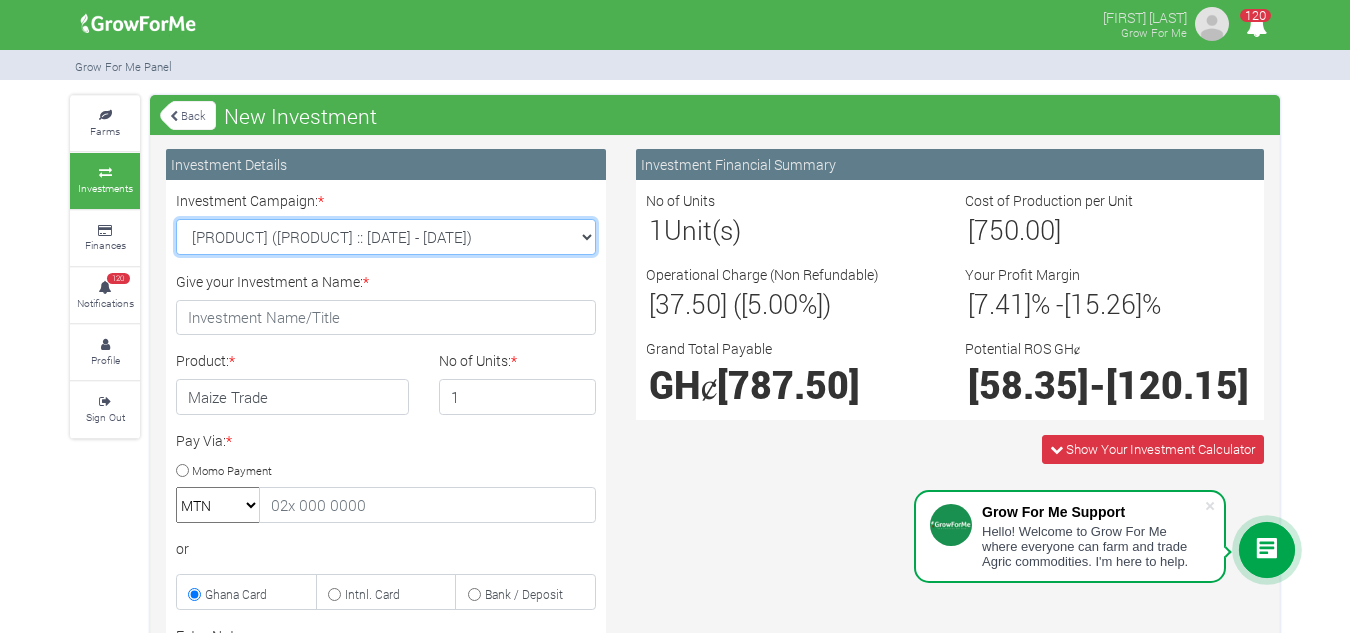 click on "Cashew Trade 2025 Q4 (Cashew Trade :: 01st Oct 2025 - 31st Mar 2026)
Maize Trade 2025 Q4 (Maize Trade :: 01st Oct 2025 - 31st Mar 2026)
Soybean Trade 2025 Q4 (Soybean Trade :: 01st Oct 2025 - 31st Mar 2026)
Machinery Fund (10 Yrs) (Machinery :: 01st Jun 2025 - 01st Jun 2035) Rice Trade 2025 Q4 (Rice Trade :: 01st Oct 2025 - 31st Mar 2026)" at bounding box center [386, 237] 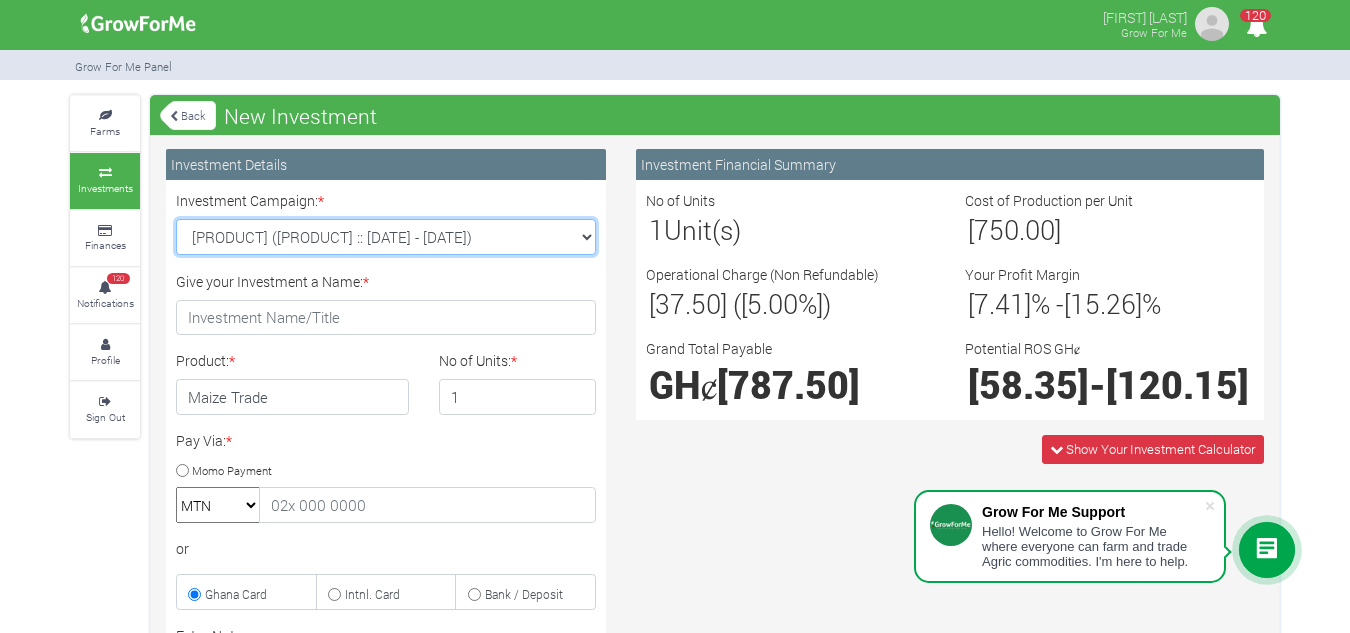 select on "45" 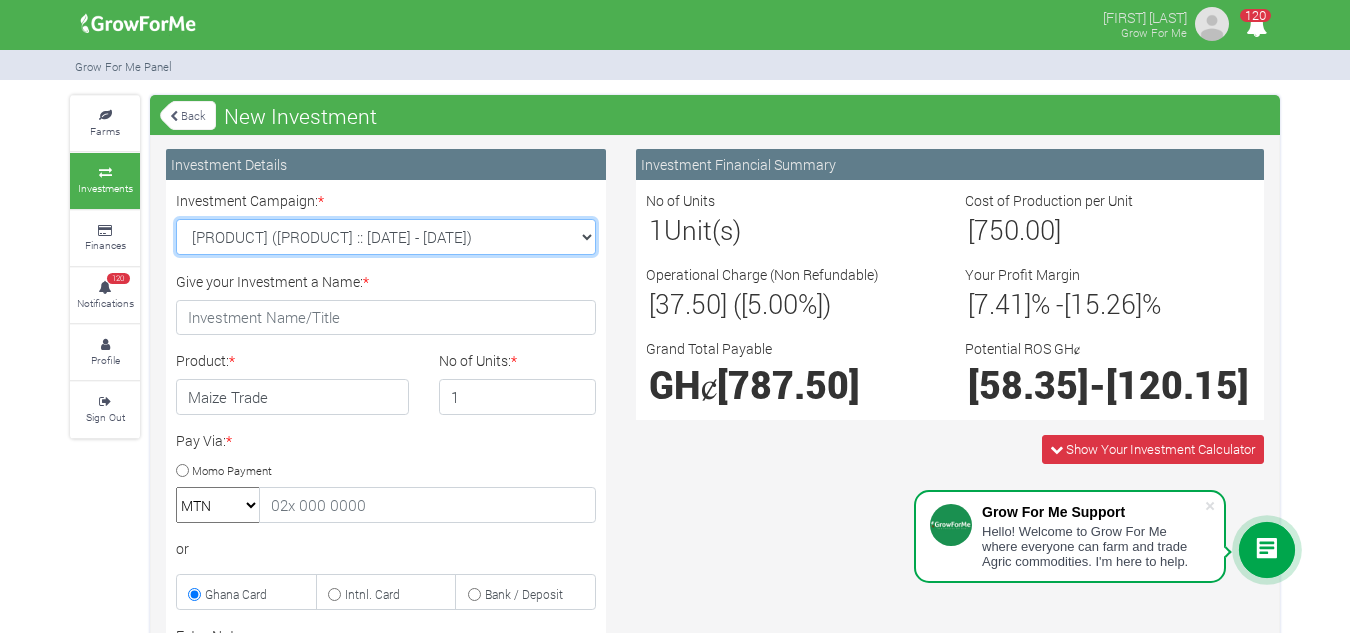 click on "Cashew Trade 2025 Q4 (Cashew Trade :: 01st Oct 2025 - 31st Mar 2026)
Maize Trade 2025 Q4 (Maize Trade :: 01st Oct 2025 - 31st Mar 2026)
Soybean Trade 2025 Q4 (Soybean Trade :: 01st Oct 2025 - 31st Mar 2026)
Machinery Fund (10 Yrs) (Machinery :: 01st Jun 2025 - 01st Jun 2035) Rice Trade 2025 Q4 (Rice Trade :: 01st Oct 2025 - 31st Mar 2026)" at bounding box center [386, 237] 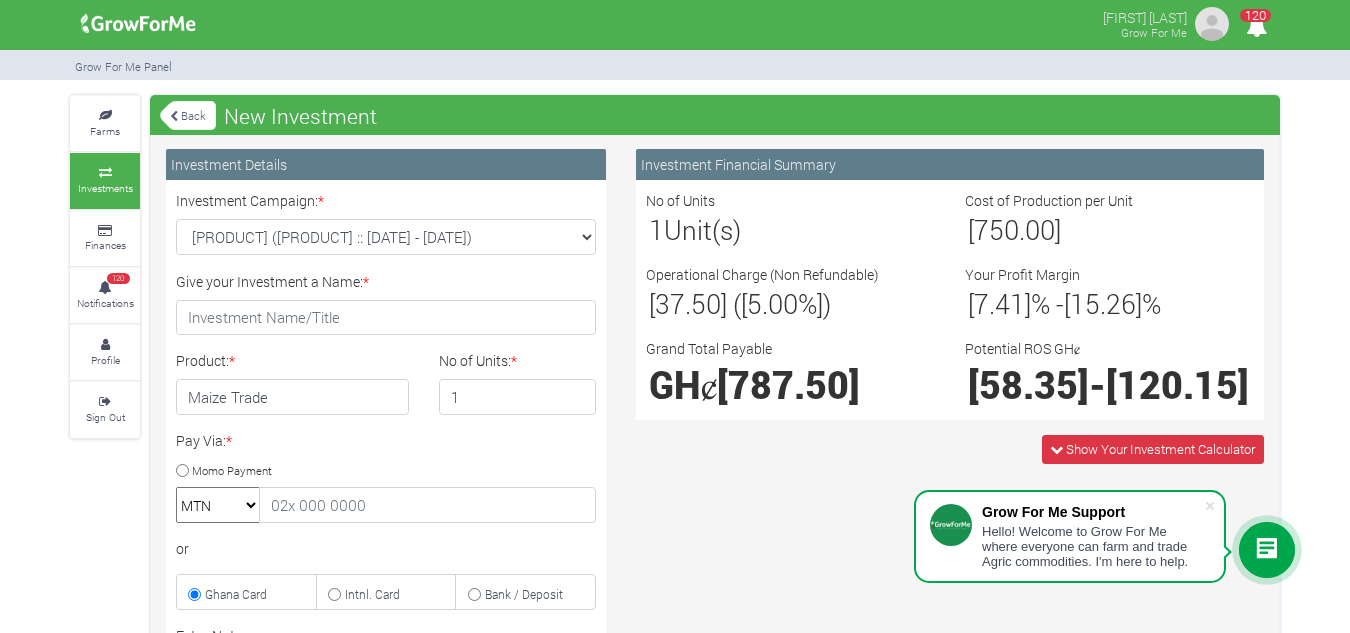 click on "Give your Investment a Name:  *" at bounding box center (386, 303) 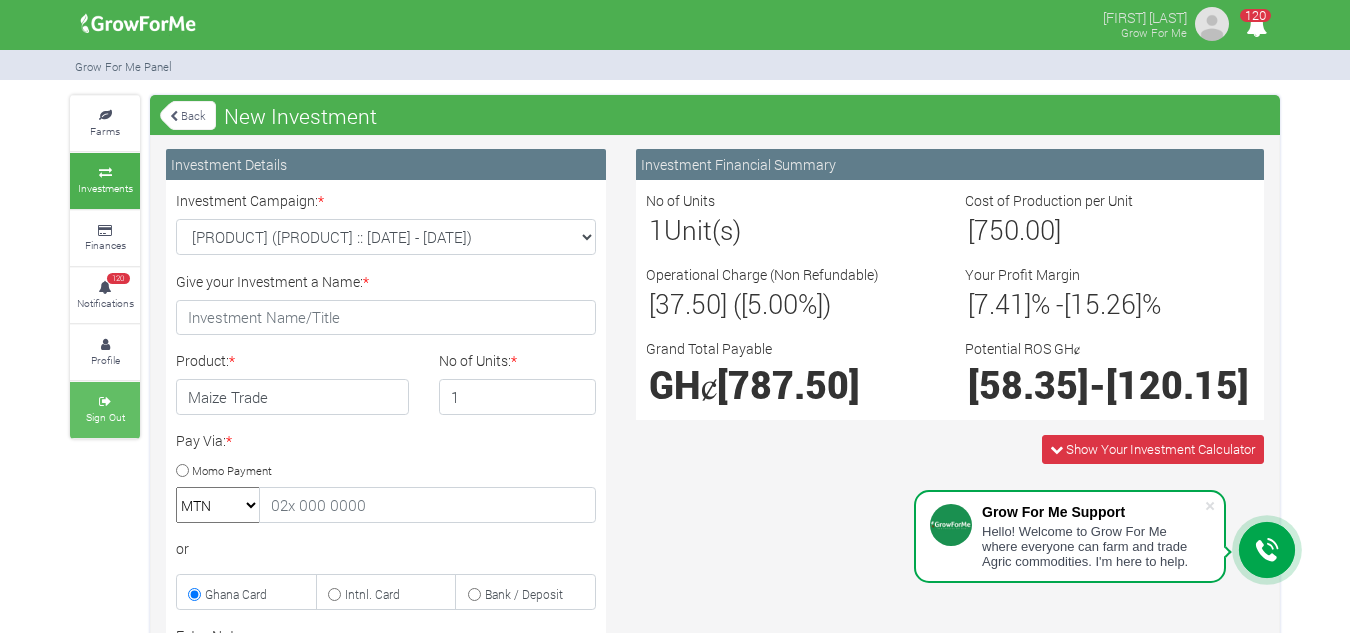 click on "Sign Out" at bounding box center (105, 409) 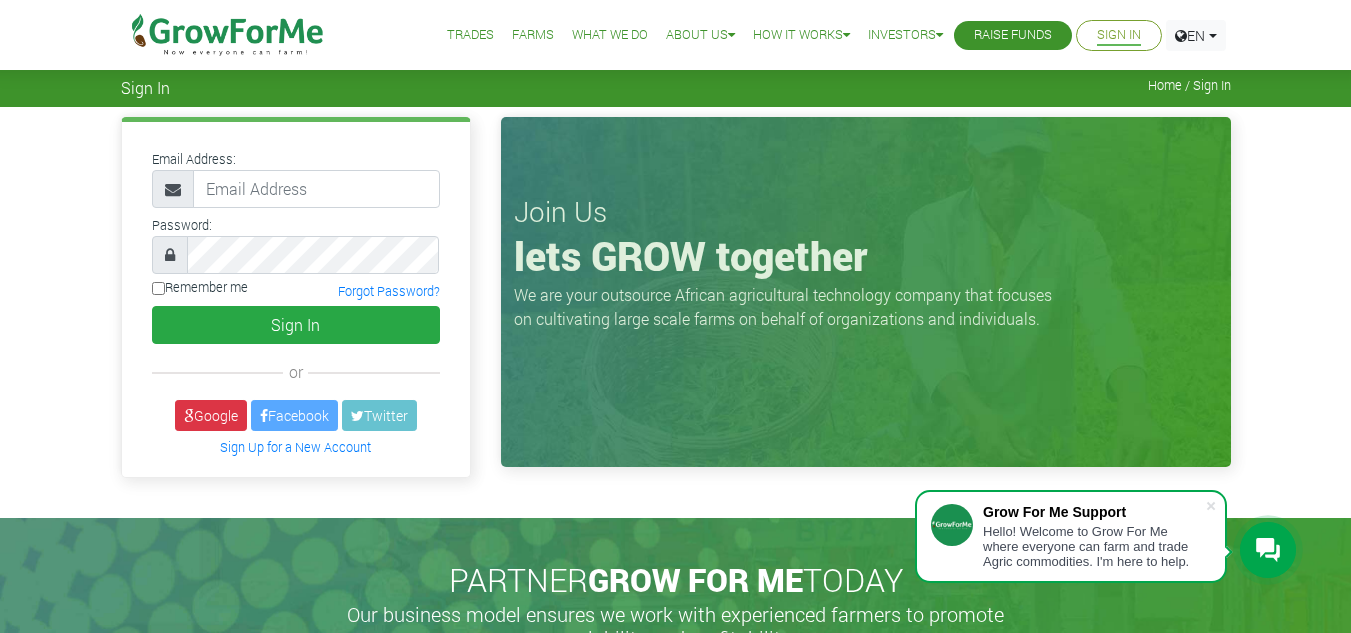 scroll, scrollTop: 0, scrollLeft: 0, axis: both 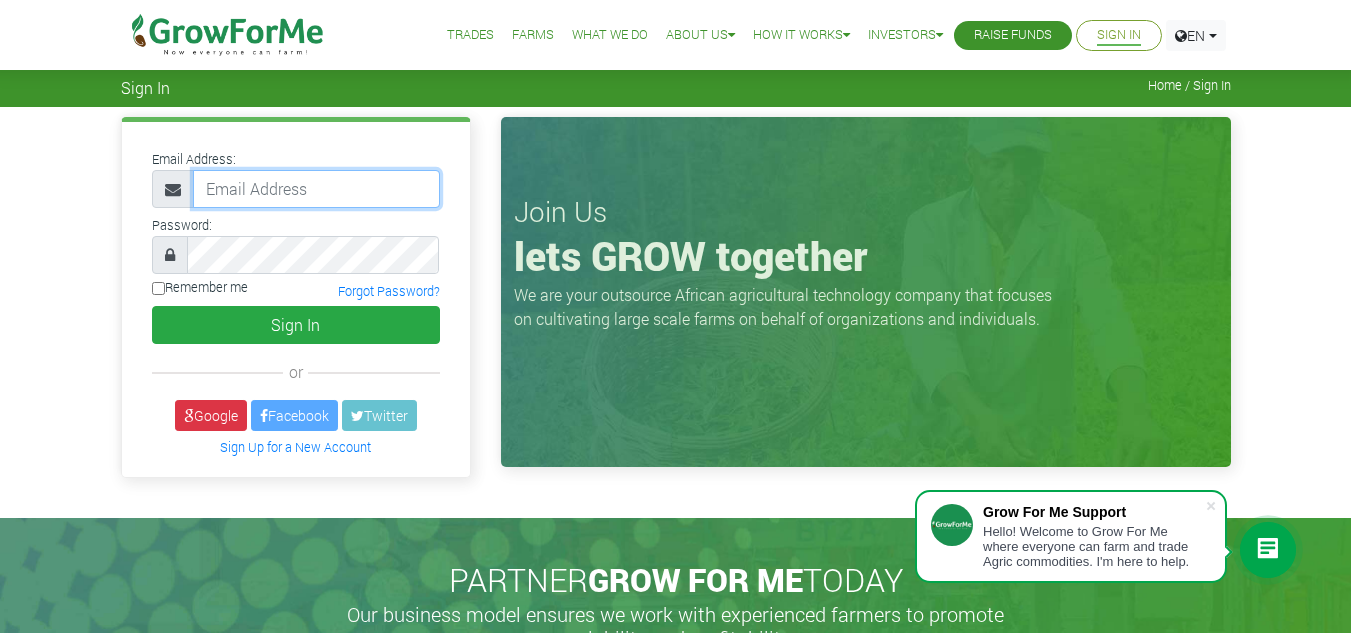 type on "sarahshavonda@gmail.com" 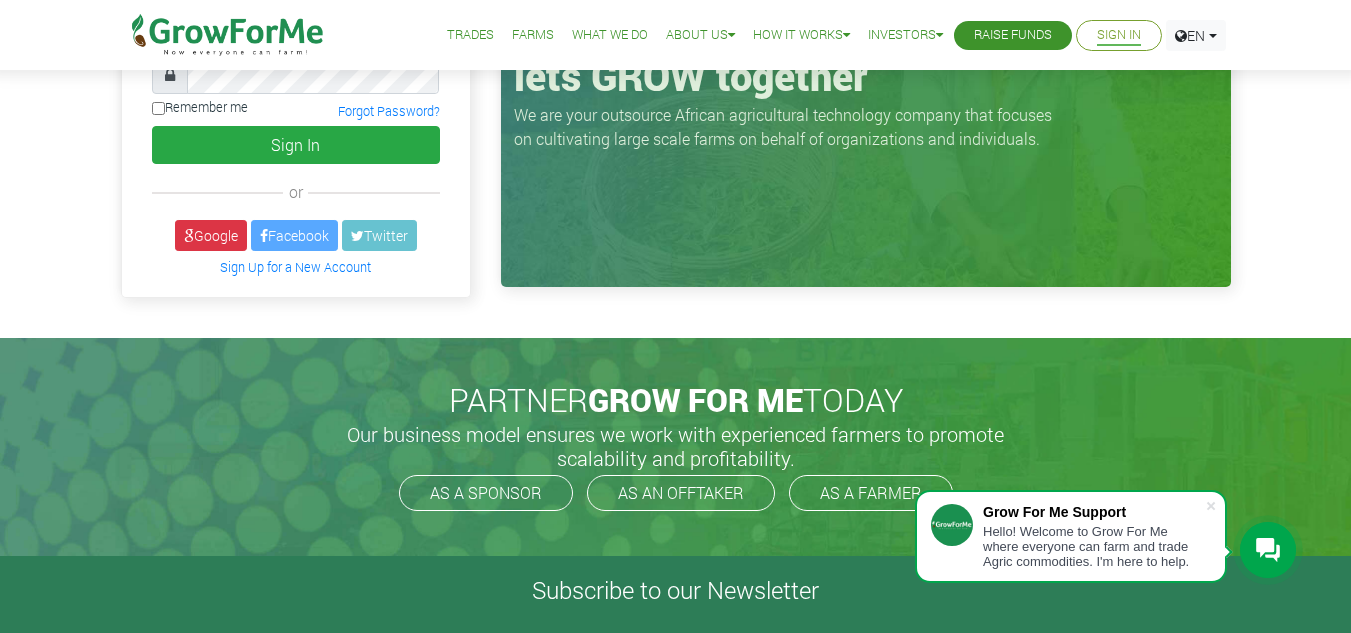 scroll, scrollTop: 284, scrollLeft: 0, axis: vertical 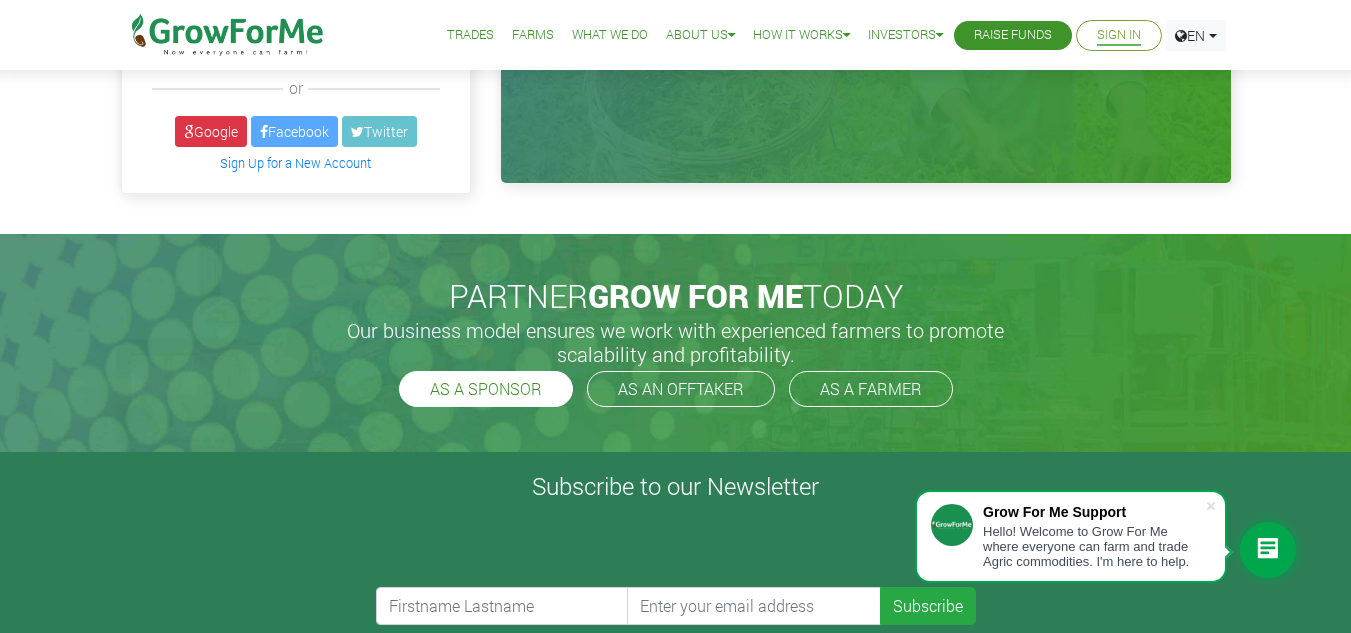 click on "AS A SPONSOR" at bounding box center [486, 389] 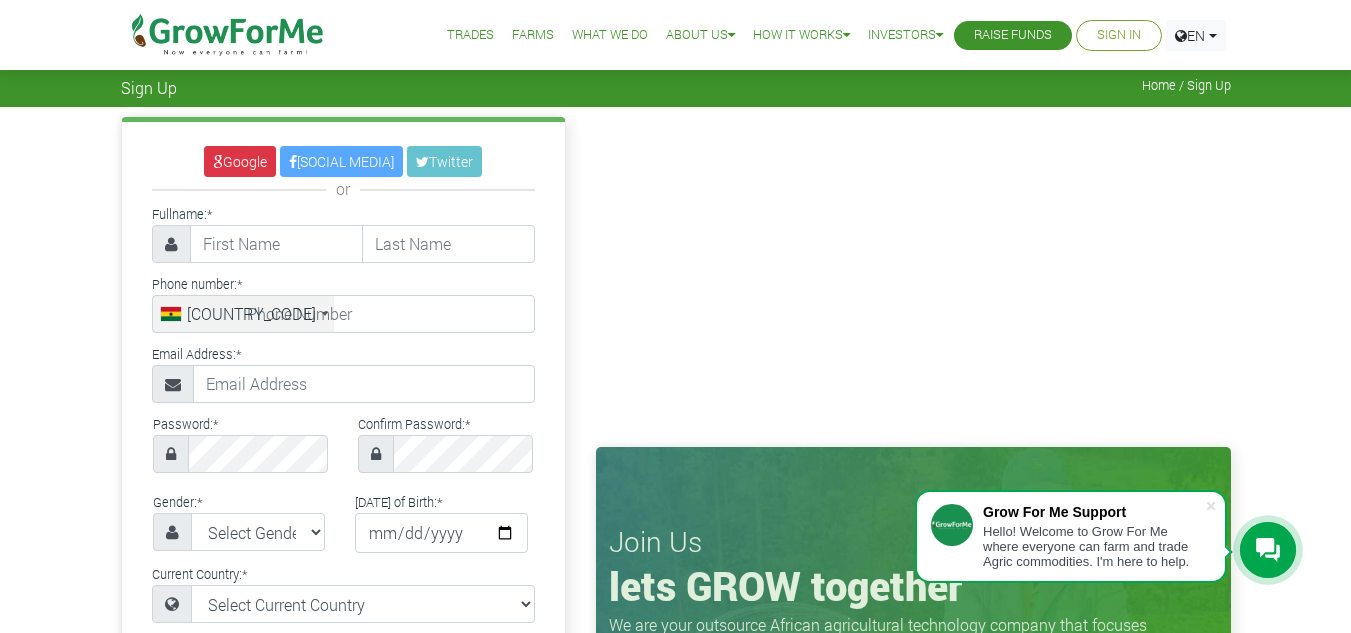 scroll, scrollTop: 553, scrollLeft: 0, axis: vertical 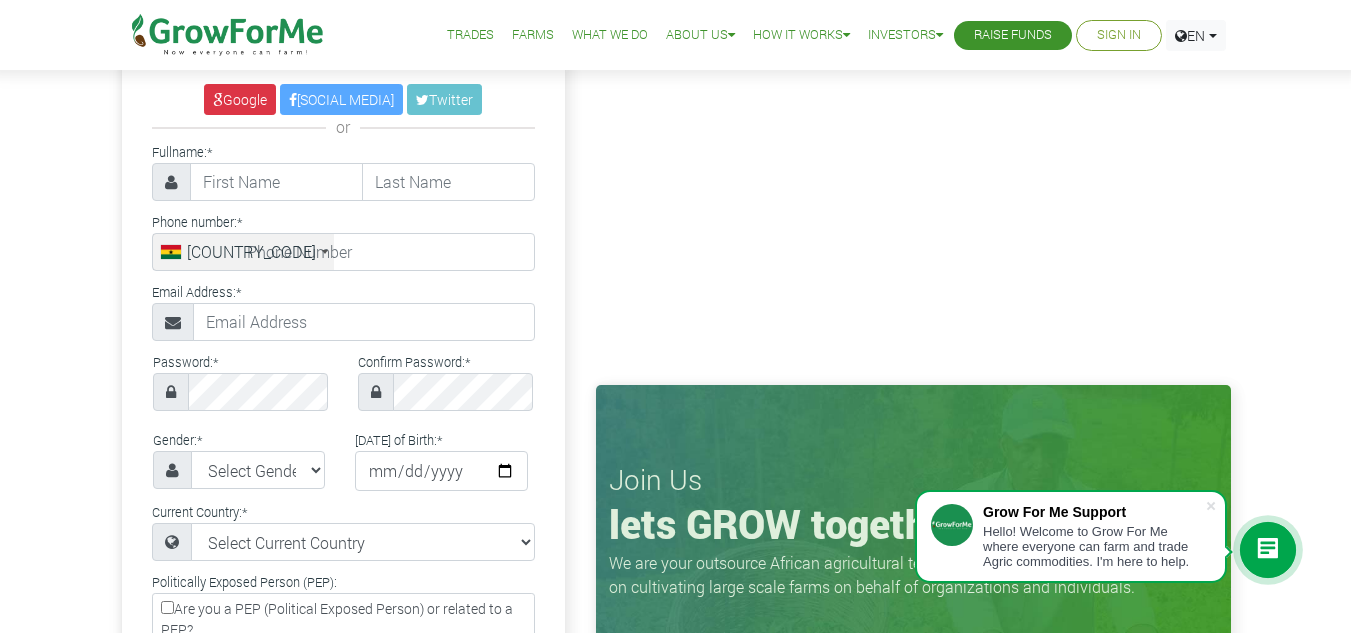click on "Trades" at bounding box center (470, 35) 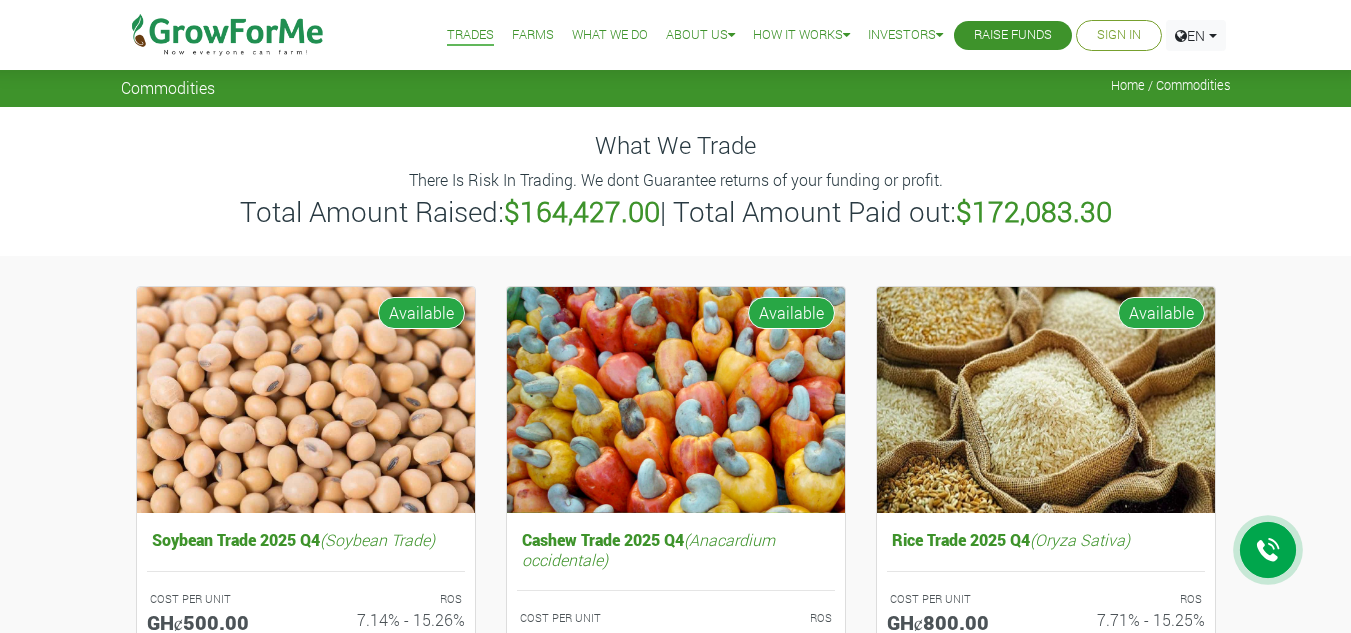 scroll, scrollTop: 0, scrollLeft: 0, axis: both 